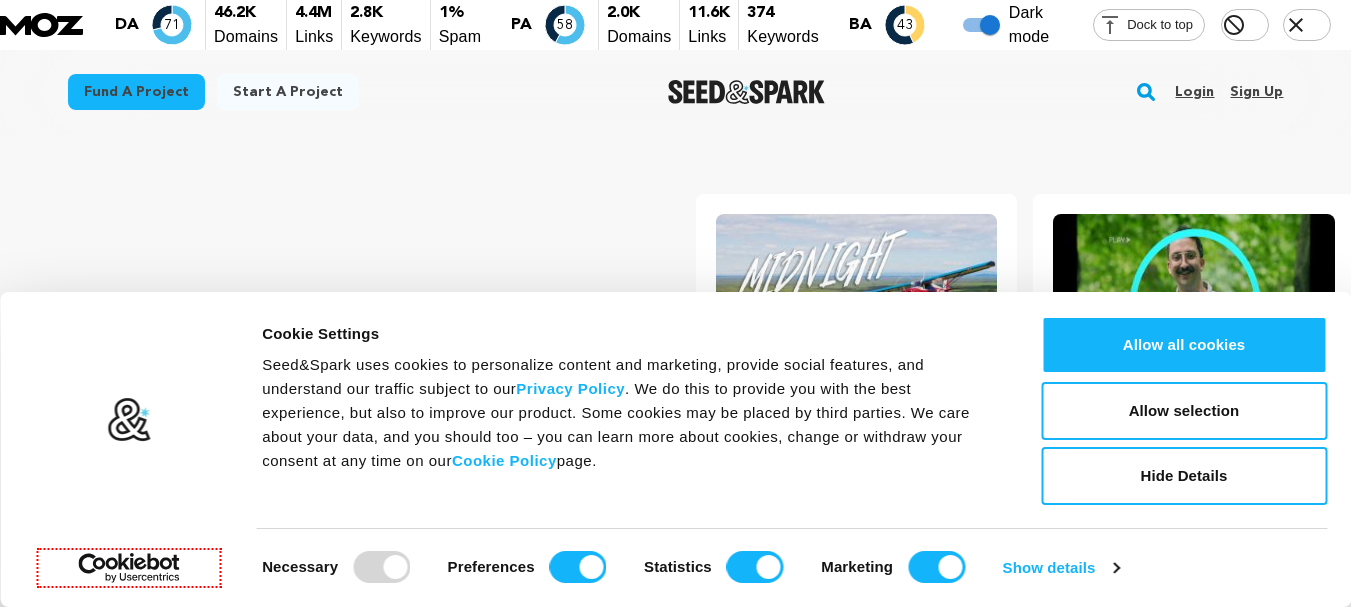 scroll, scrollTop: 0, scrollLeft: 0, axis: both 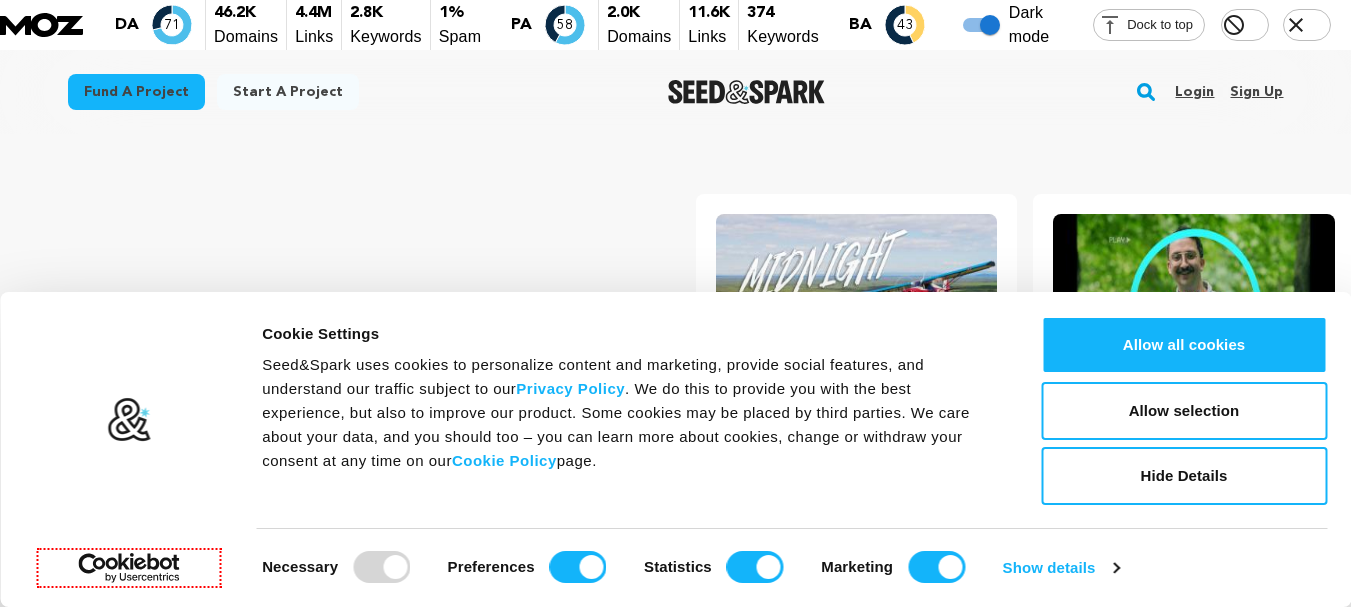 click on "Sign up" at bounding box center (1256, 92) 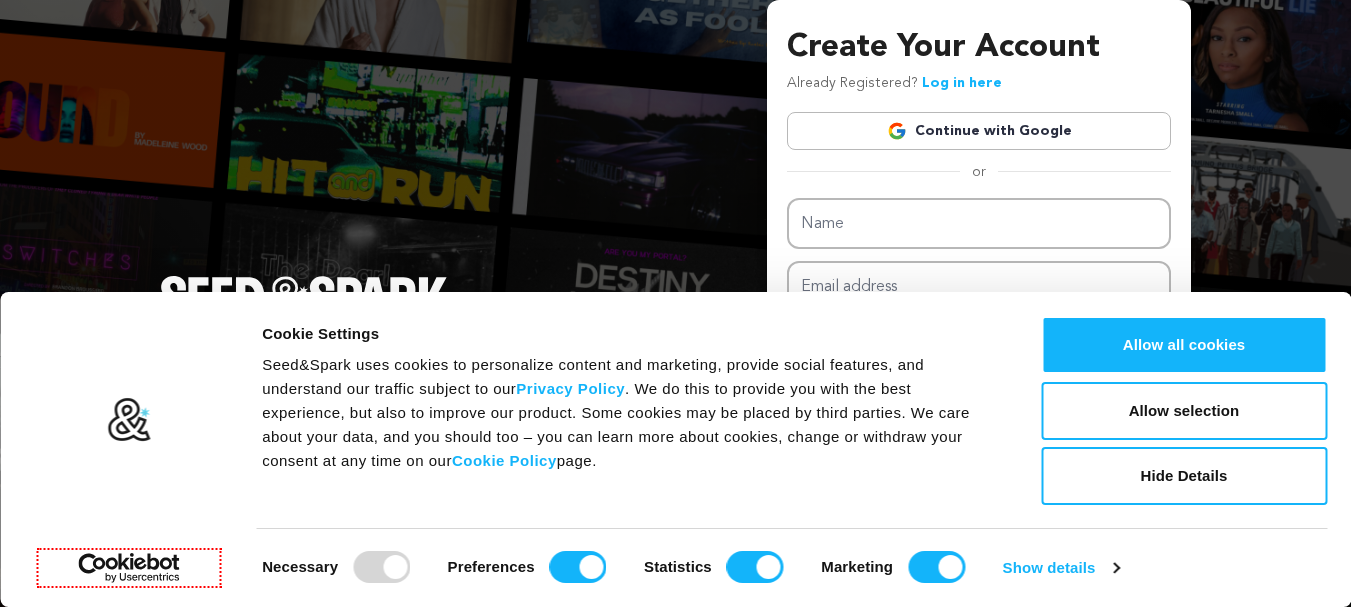 scroll, scrollTop: 0, scrollLeft: 0, axis: both 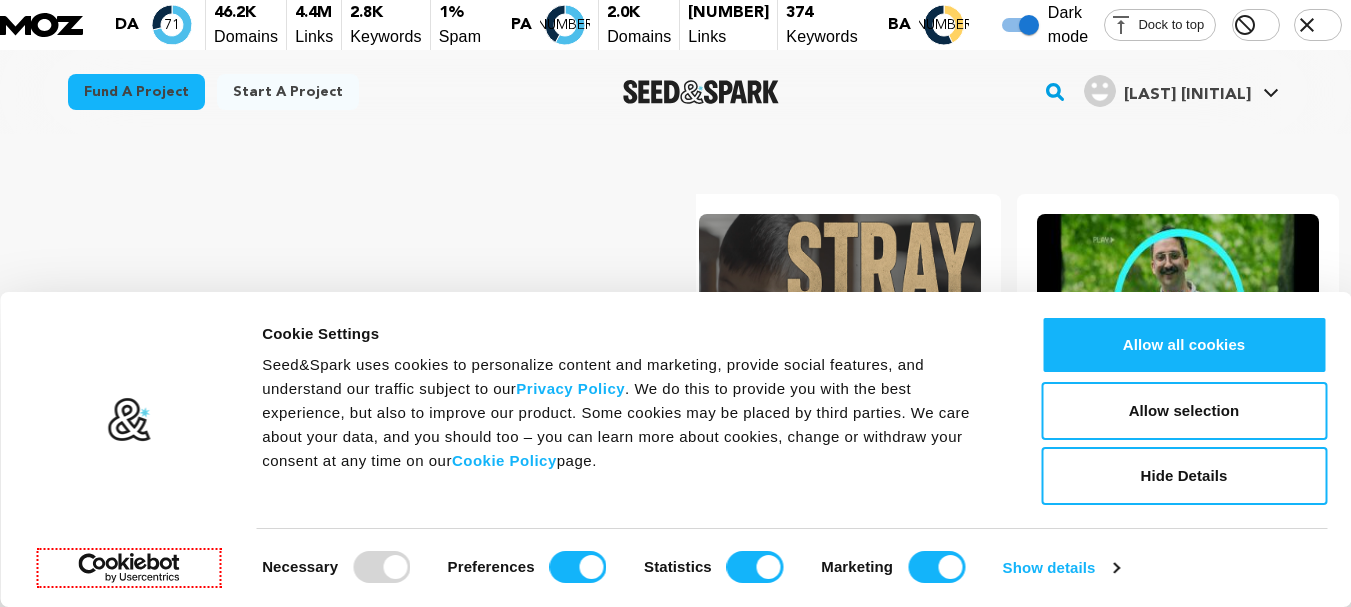 click on "Quinn L." at bounding box center [1167, 91] 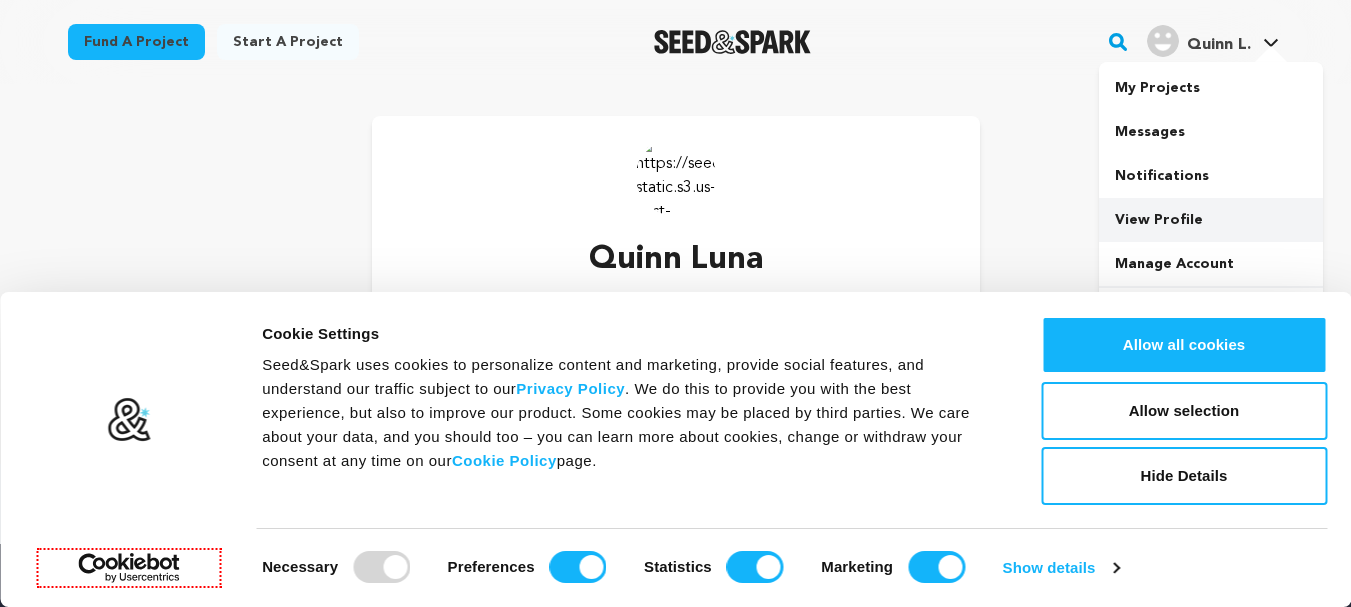 scroll, scrollTop: 0, scrollLeft: 0, axis: both 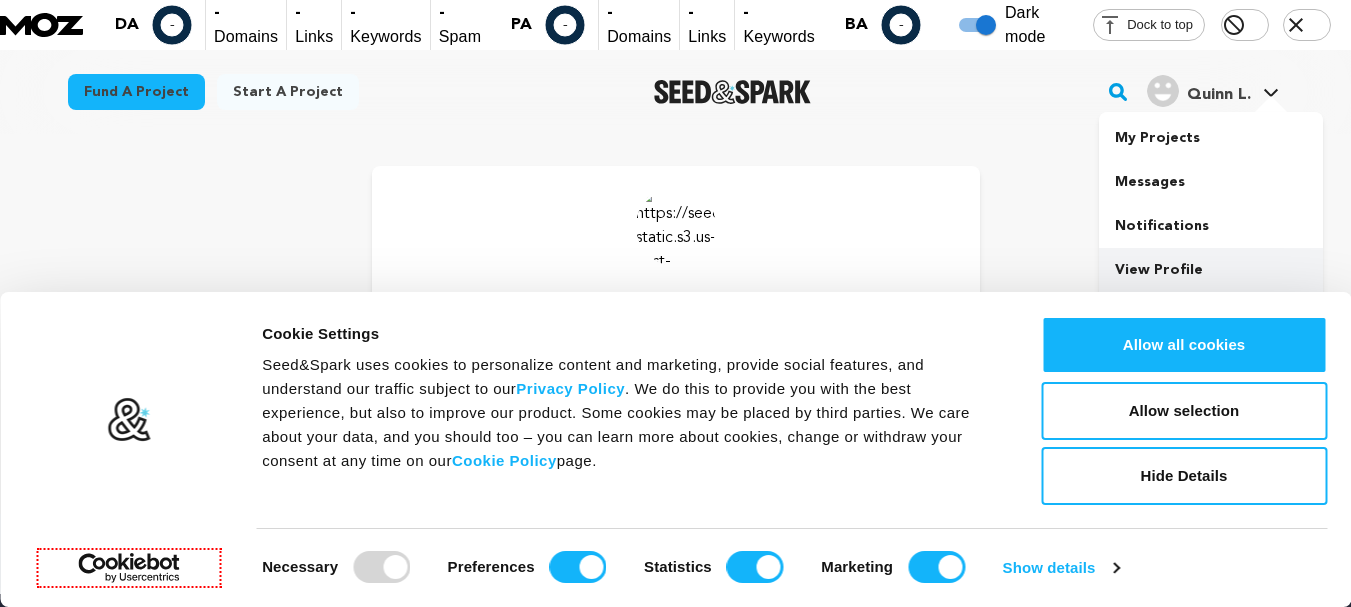 click on "View Profile" at bounding box center (1211, 270) 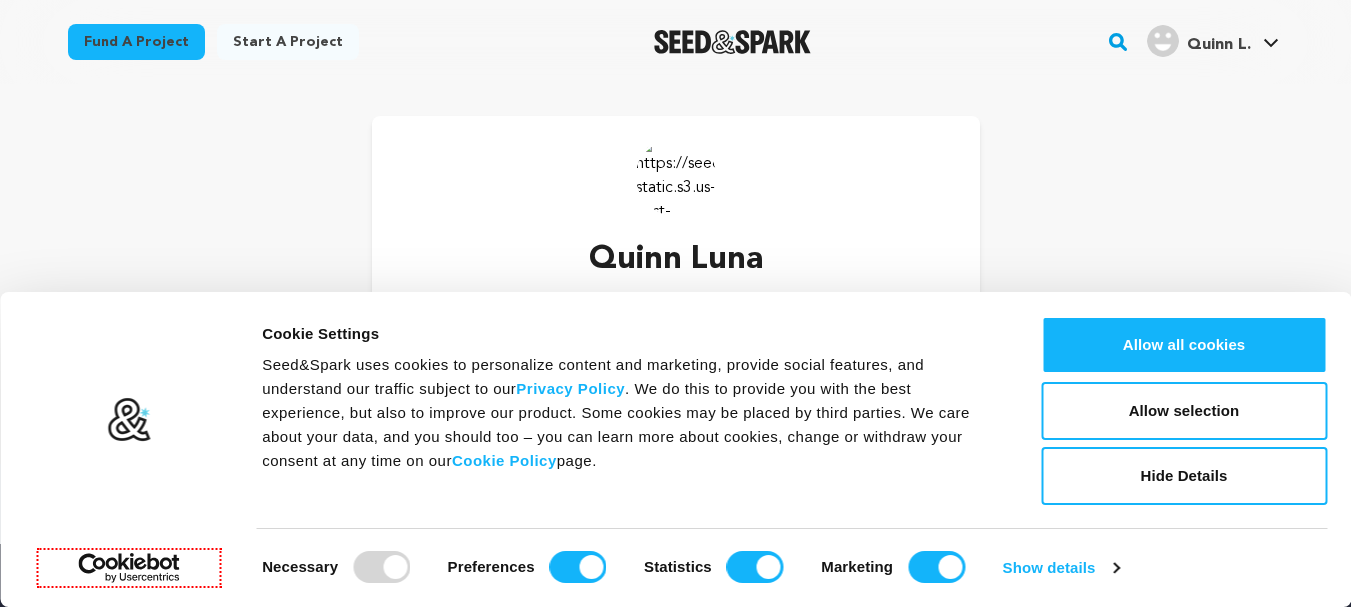 scroll, scrollTop: 0, scrollLeft: 0, axis: both 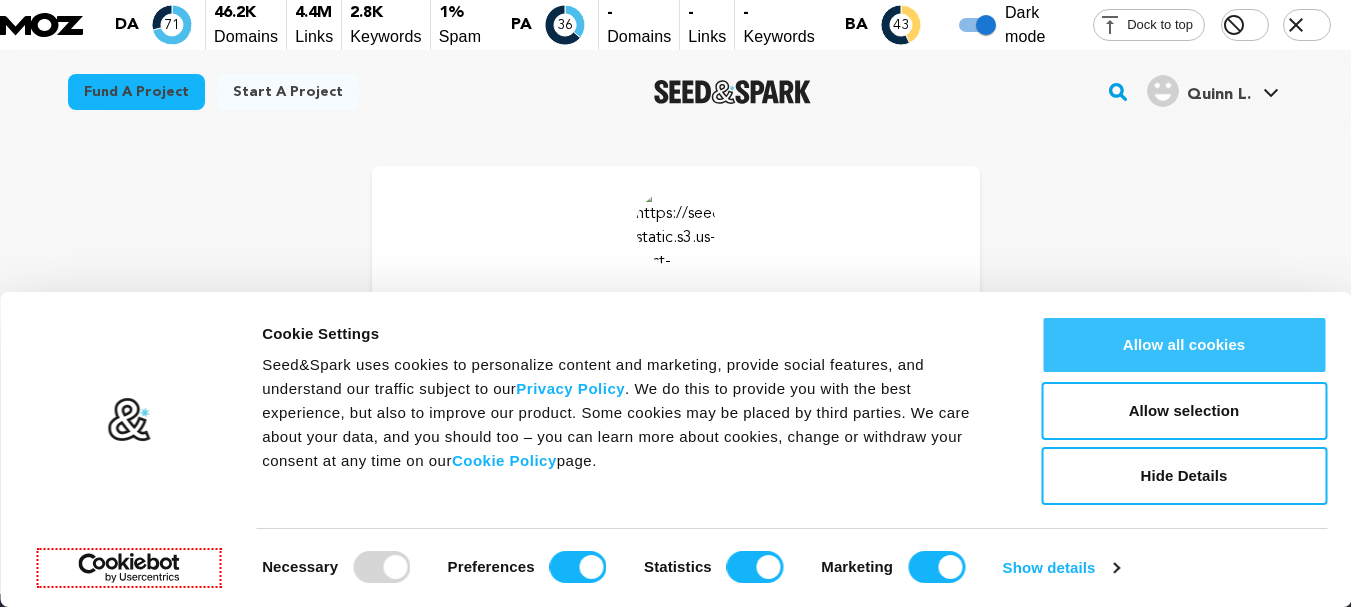 click on "Allow all cookies" at bounding box center (1184, 345) 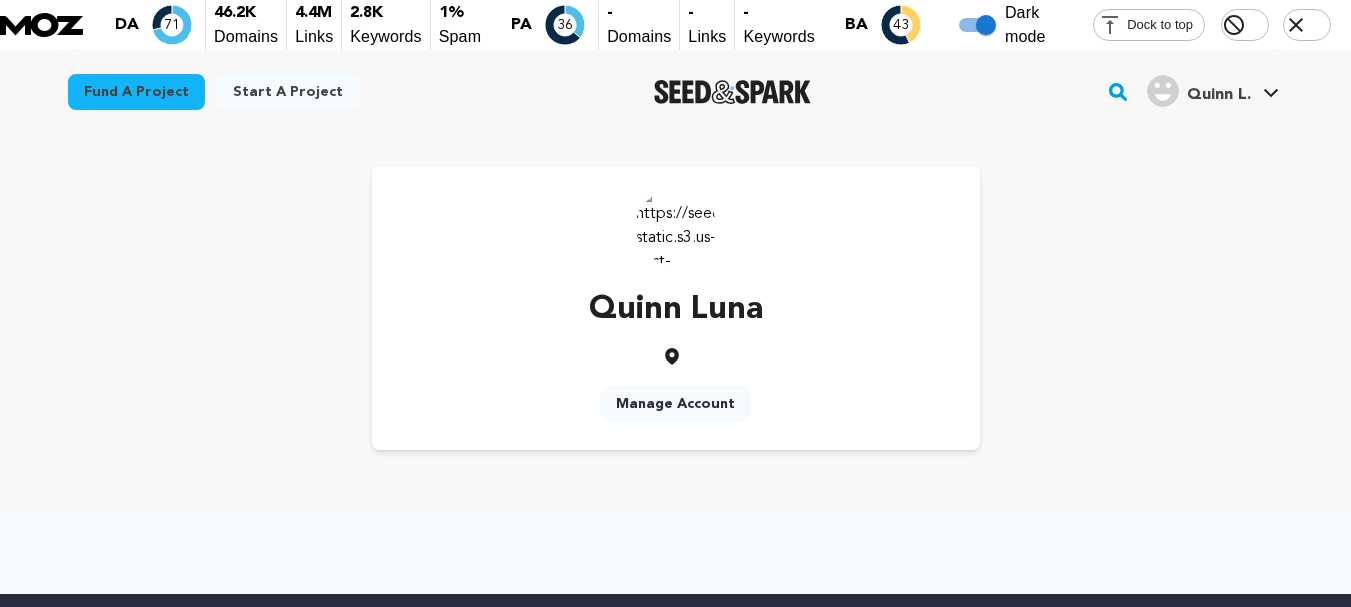 click on "Manage Account" at bounding box center (675, 404) 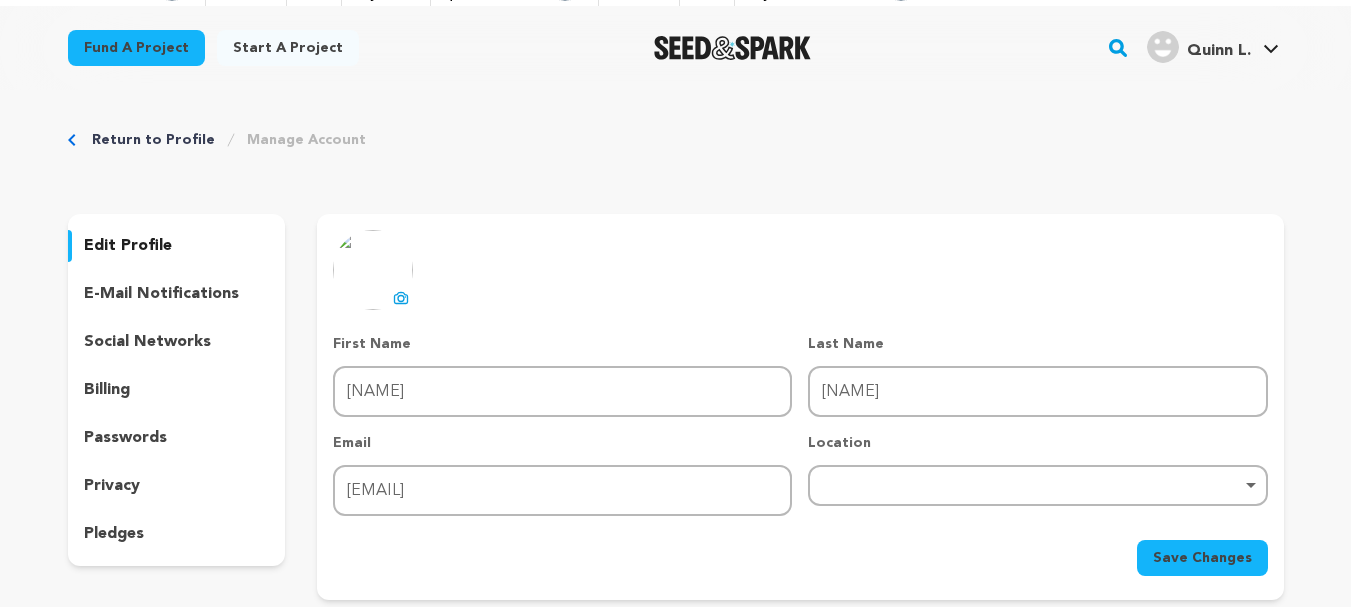 scroll, scrollTop: 43, scrollLeft: 0, axis: vertical 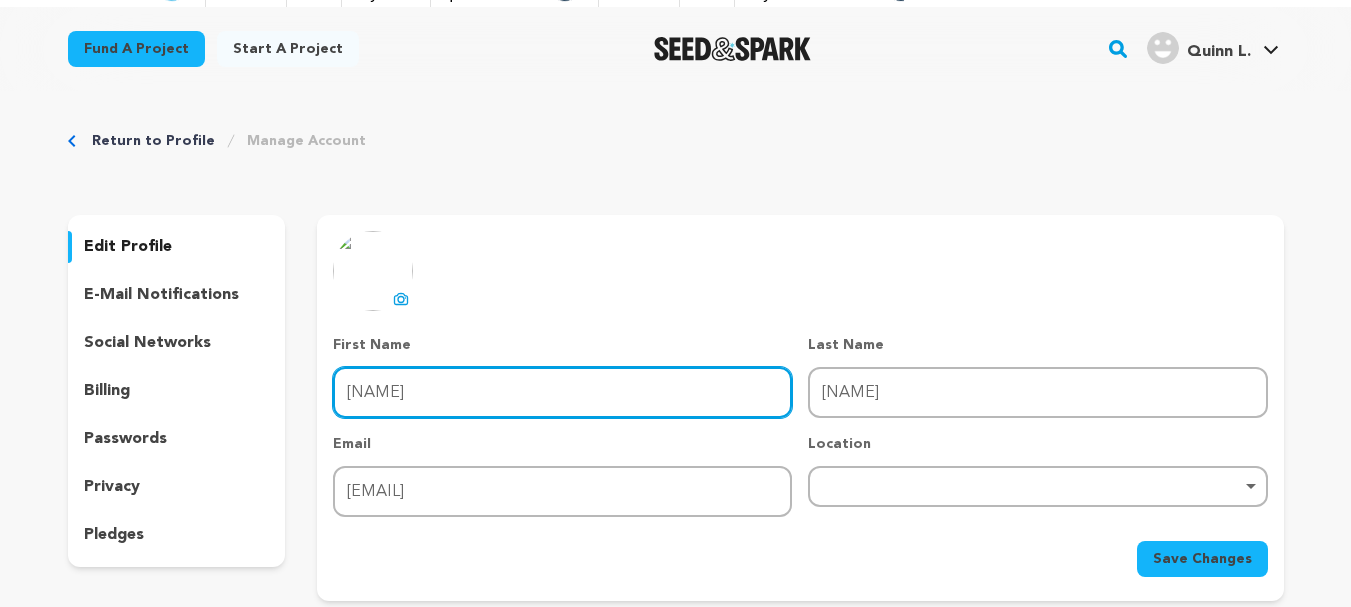 click on "[NAME]" at bounding box center (562, 392) 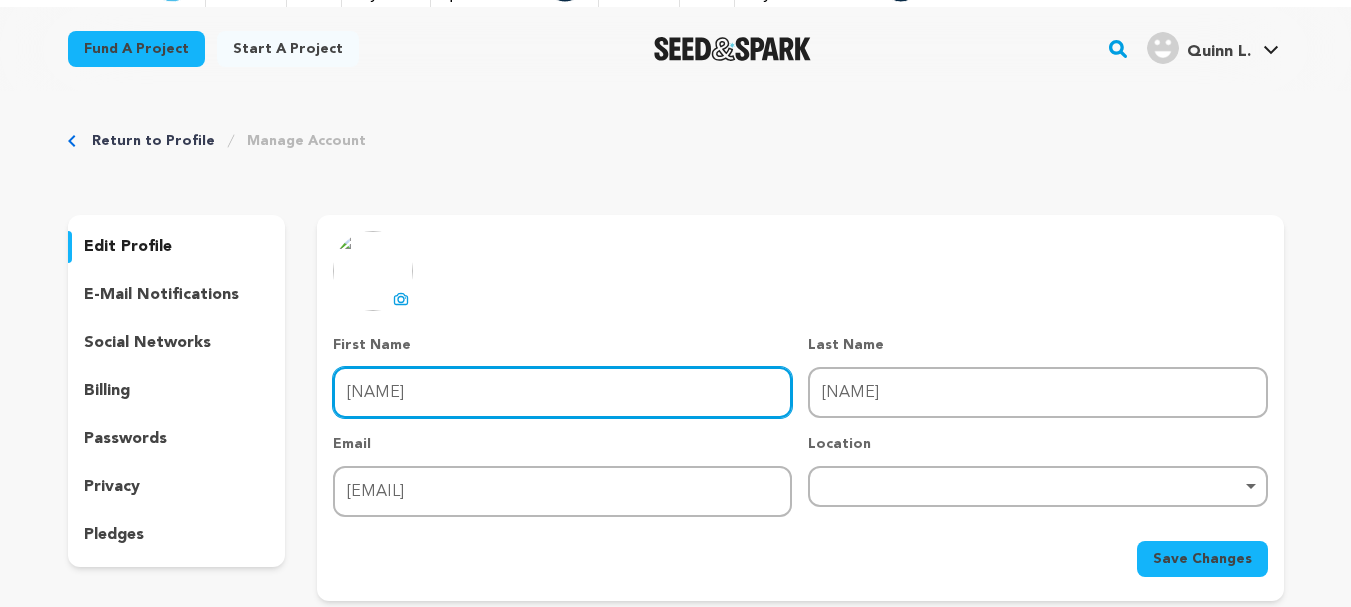 drag, startPoint x: 456, startPoint y: 334, endPoint x: 245, endPoint y: 306, distance: 212.84972 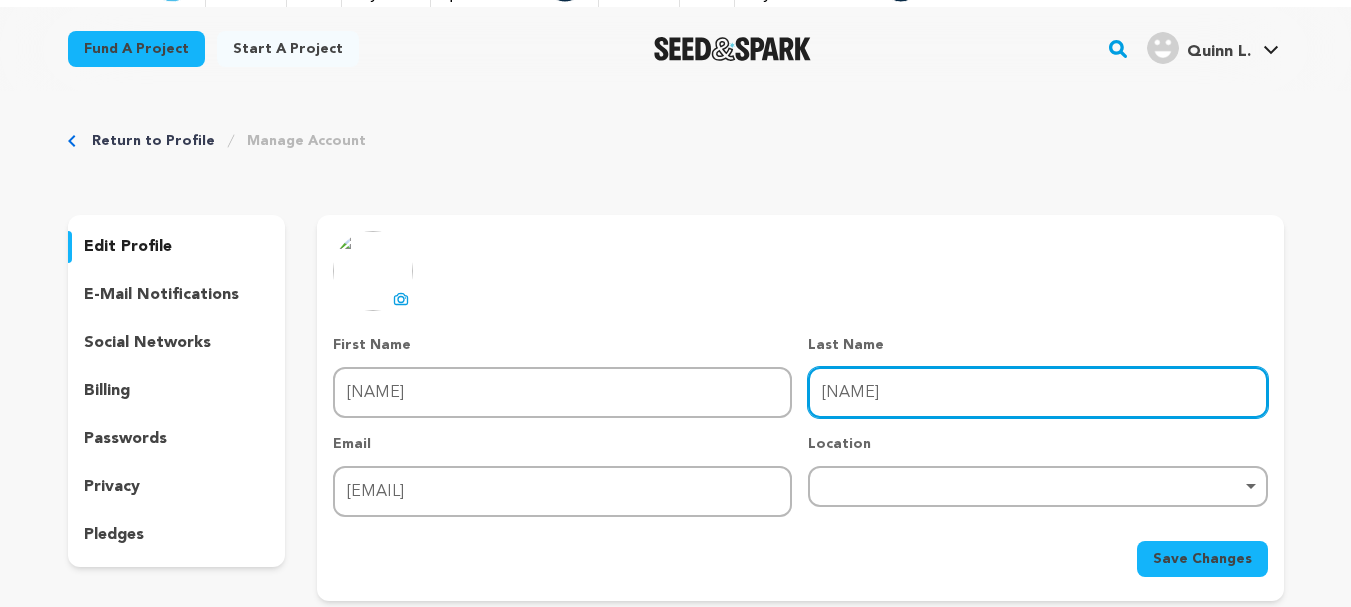drag, startPoint x: 903, startPoint y: 341, endPoint x: 736, endPoint y: 309, distance: 170.03824 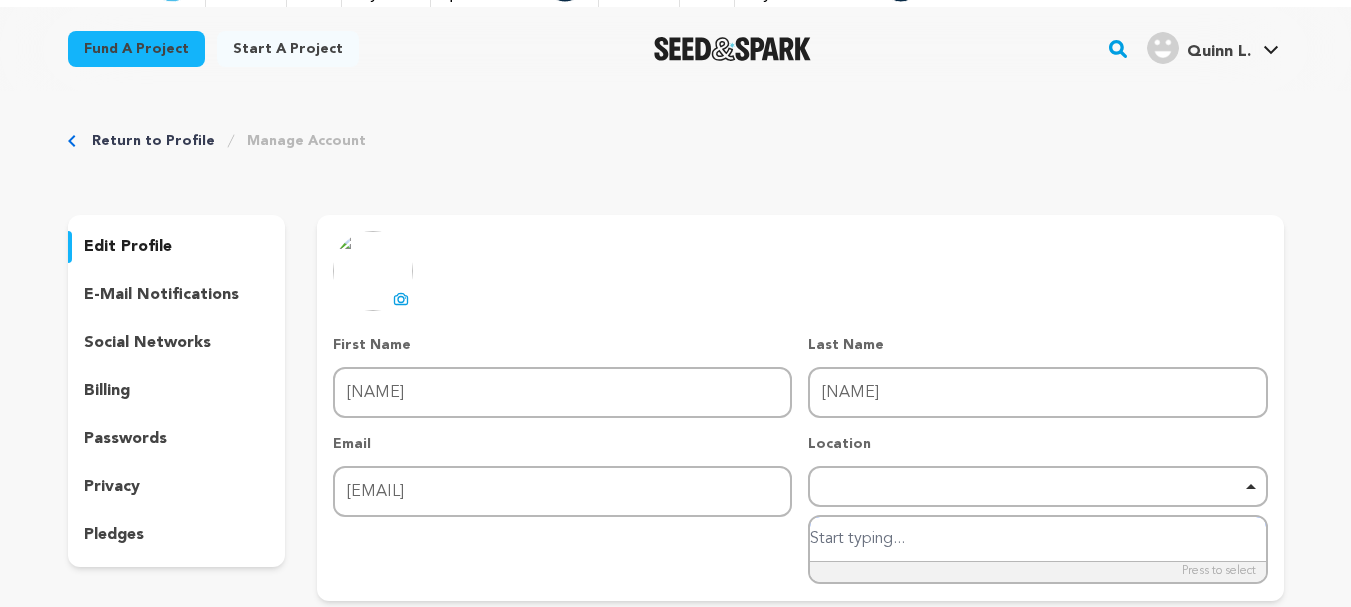 click at bounding box center [1037, 539] 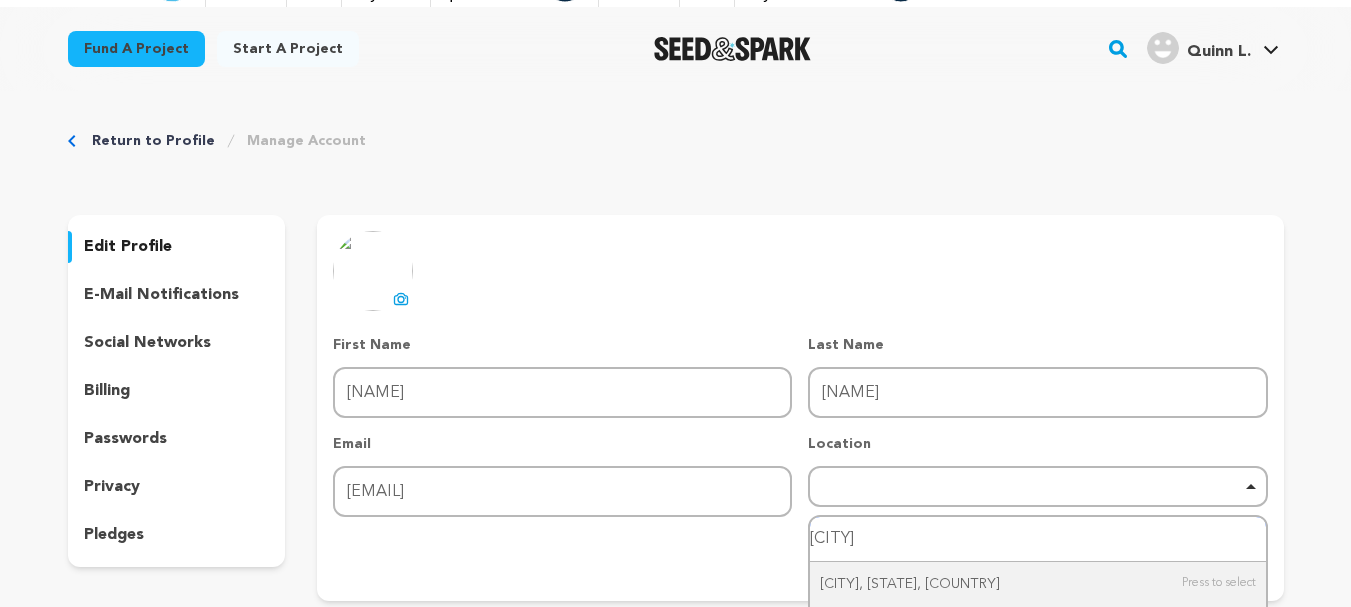 type on "[CITY]" 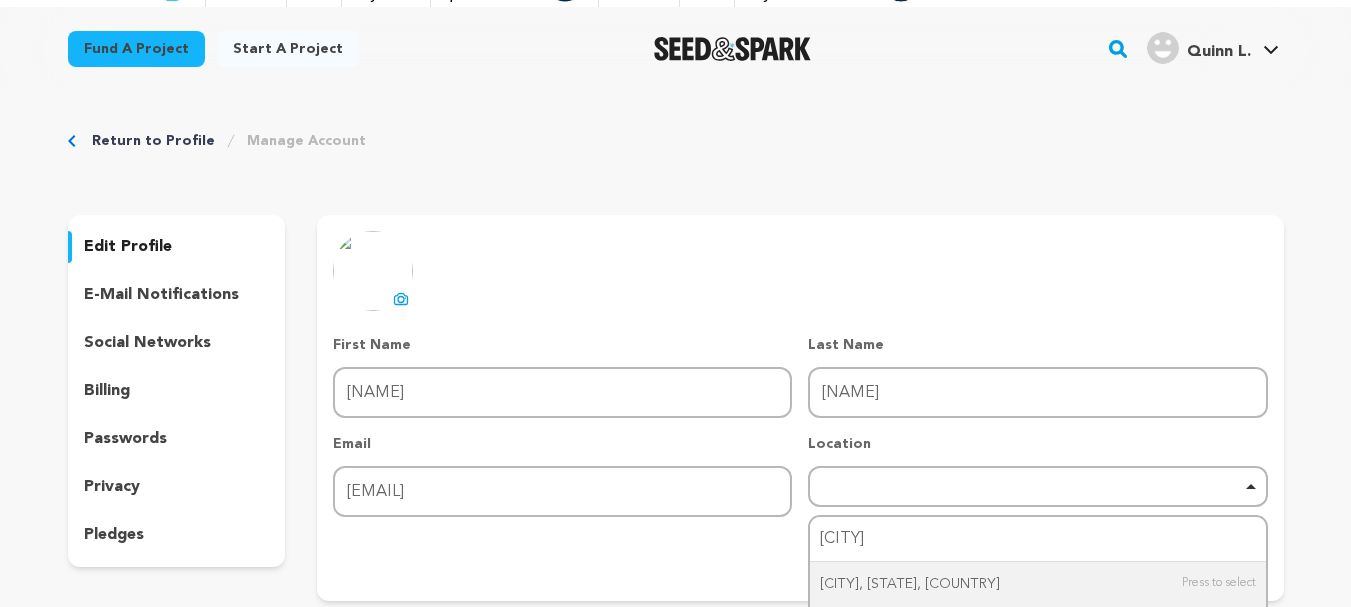 type 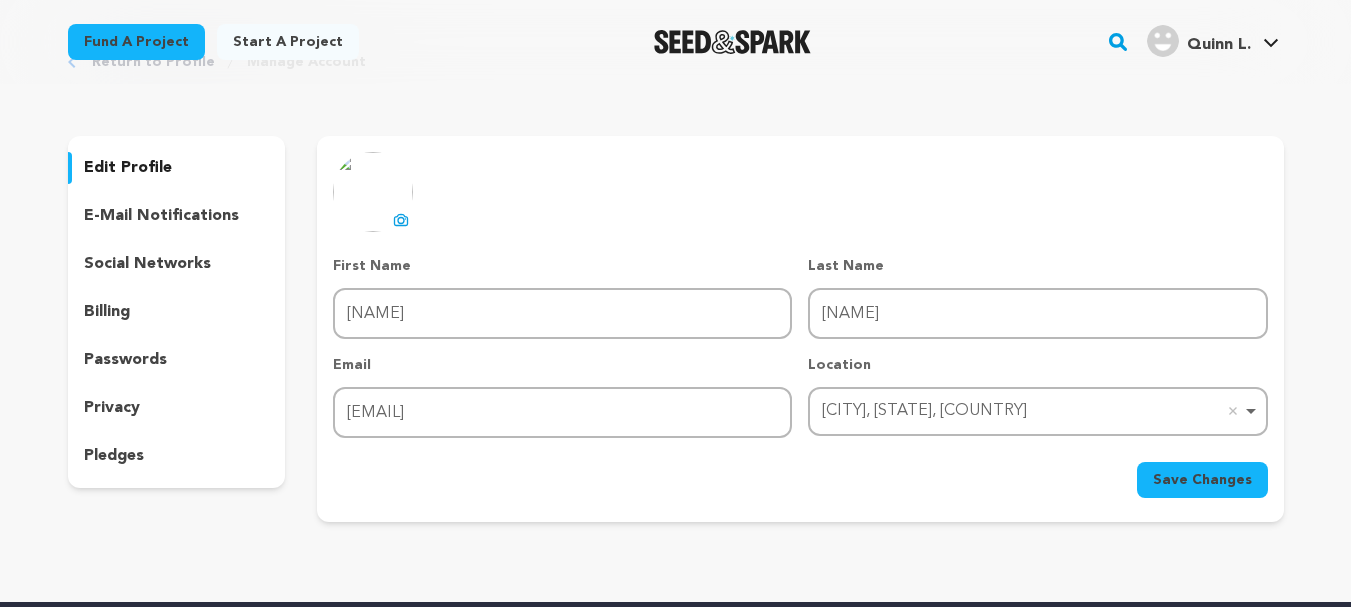 scroll, scrollTop: 0, scrollLeft: 0, axis: both 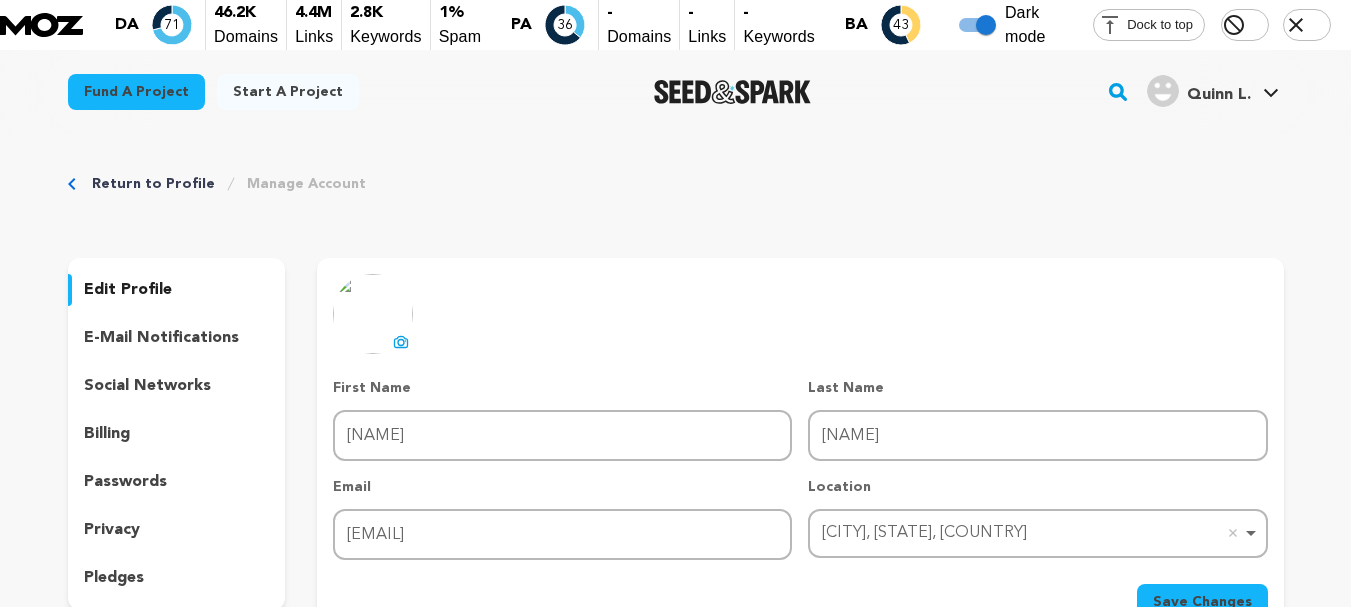 click on "Manage Account" at bounding box center [306, 184] 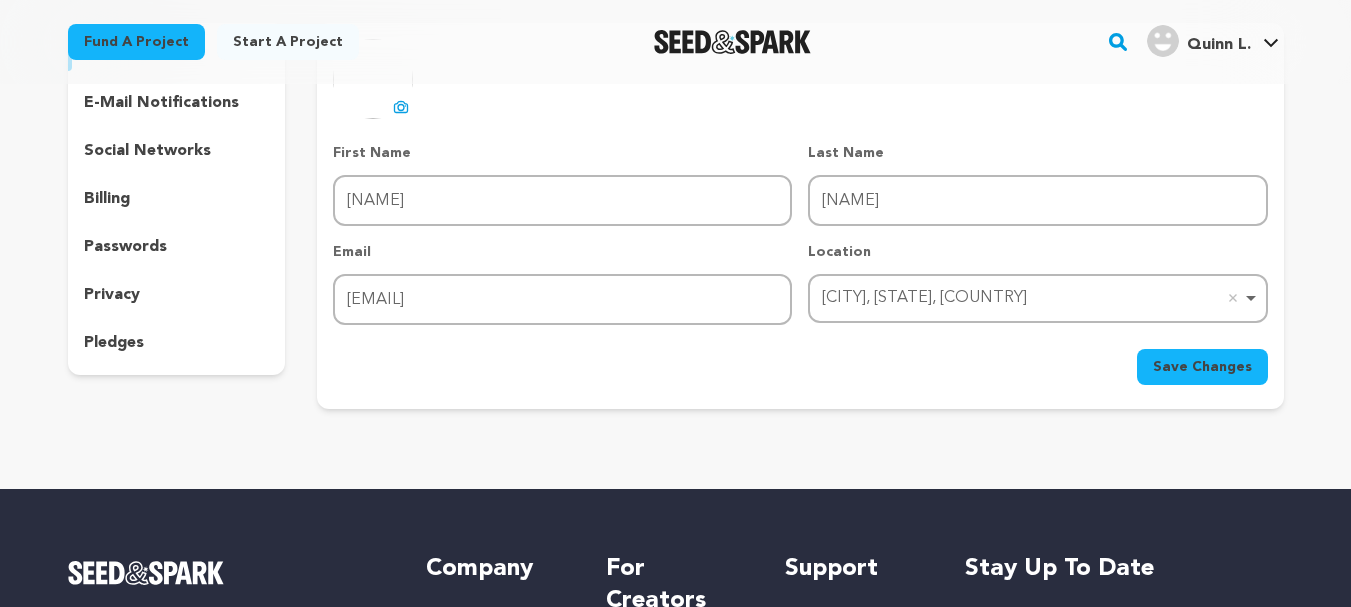 scroll, scrollTop: 0, scrollLeft: 0, axis: both 